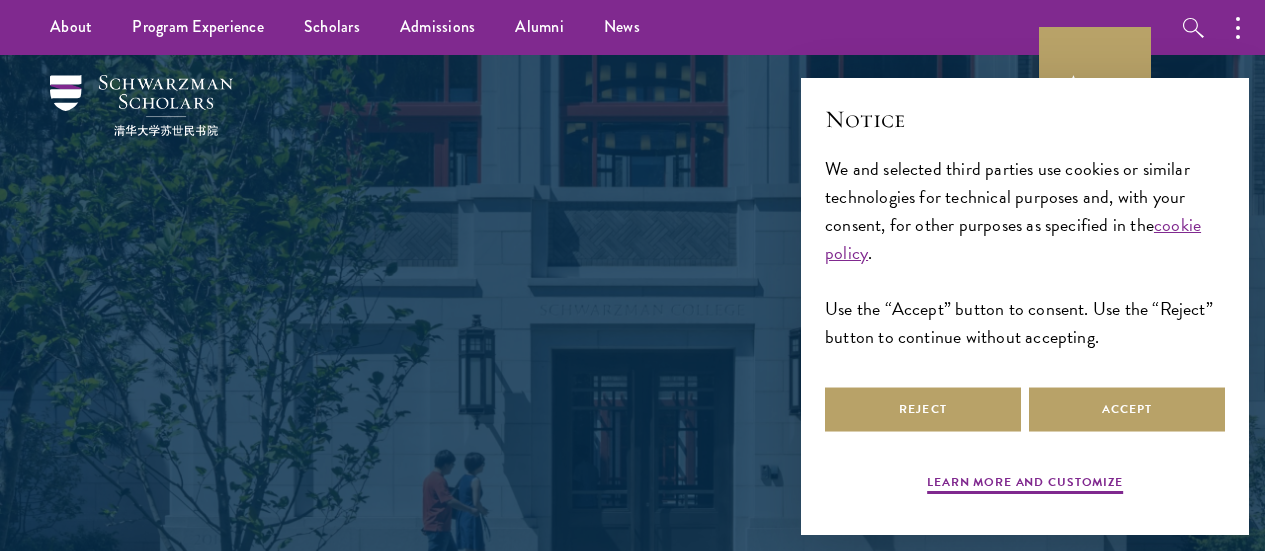 scroll, scrollTop: 0, scrollLeft: 0, axis: both 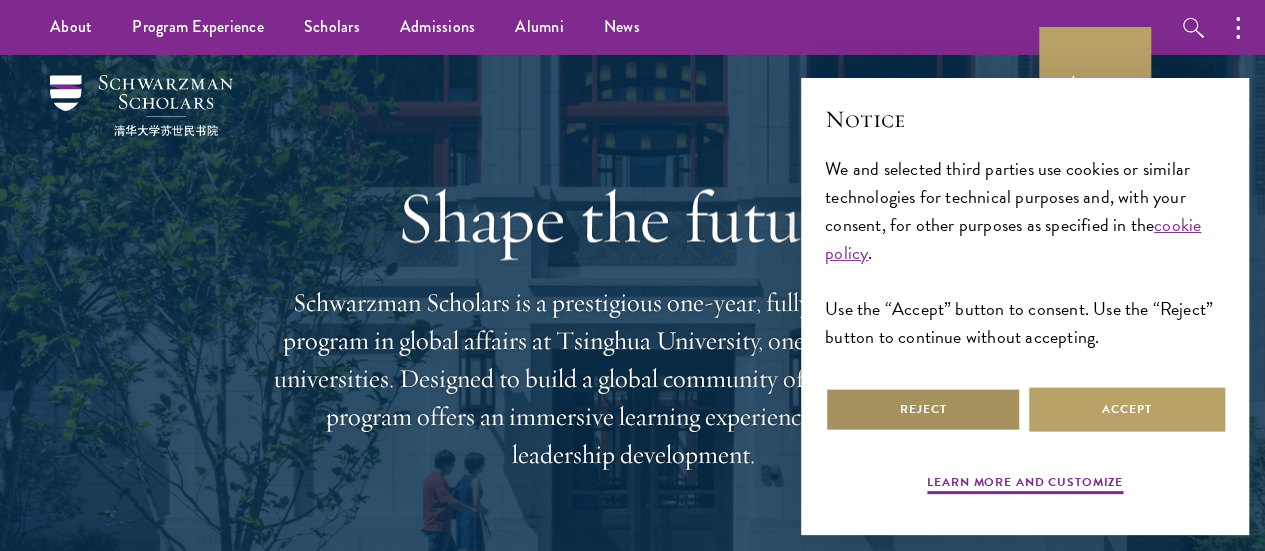 click on "Reject" at bounding box center [923, 409] 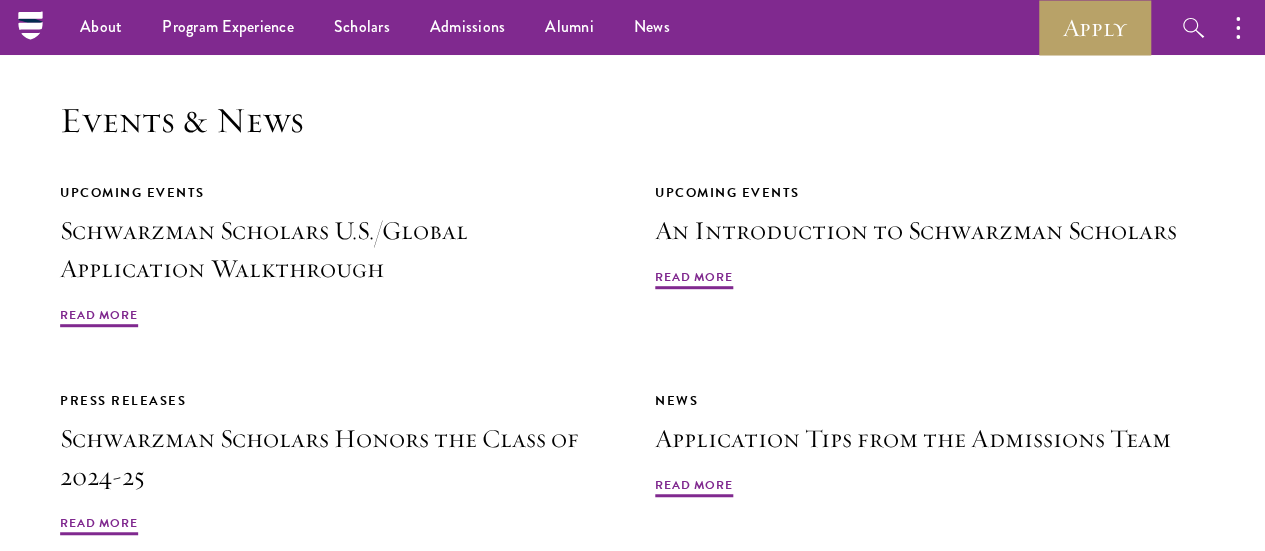 scroll, scrollTop: 4269, scrollLeft: 0, axis: vertical 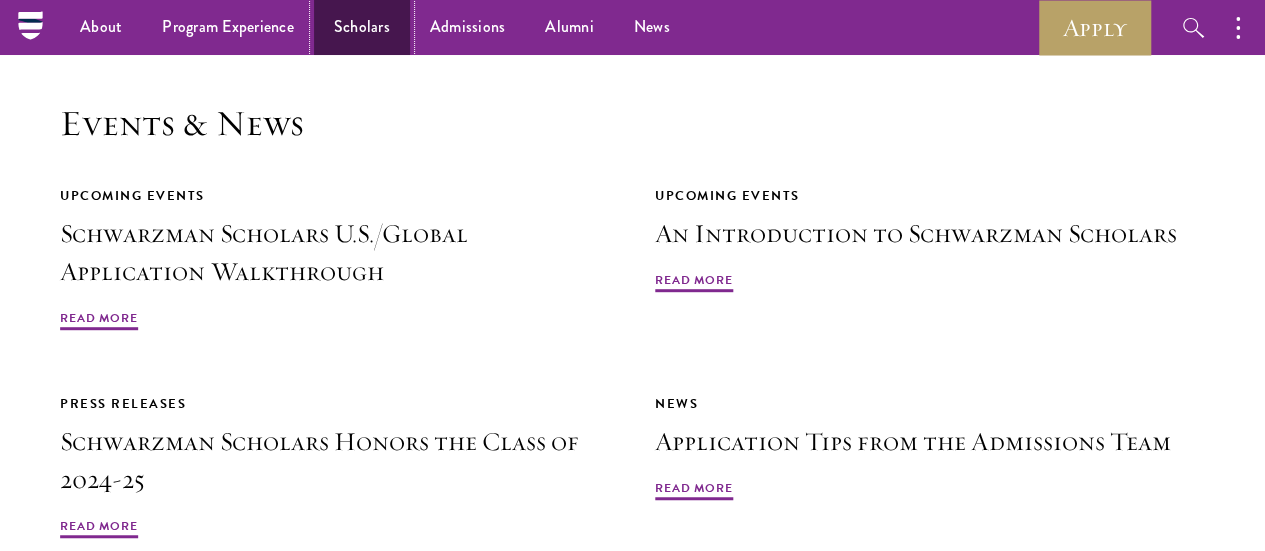 click on "Scholars" at bounding box center [362, 27] 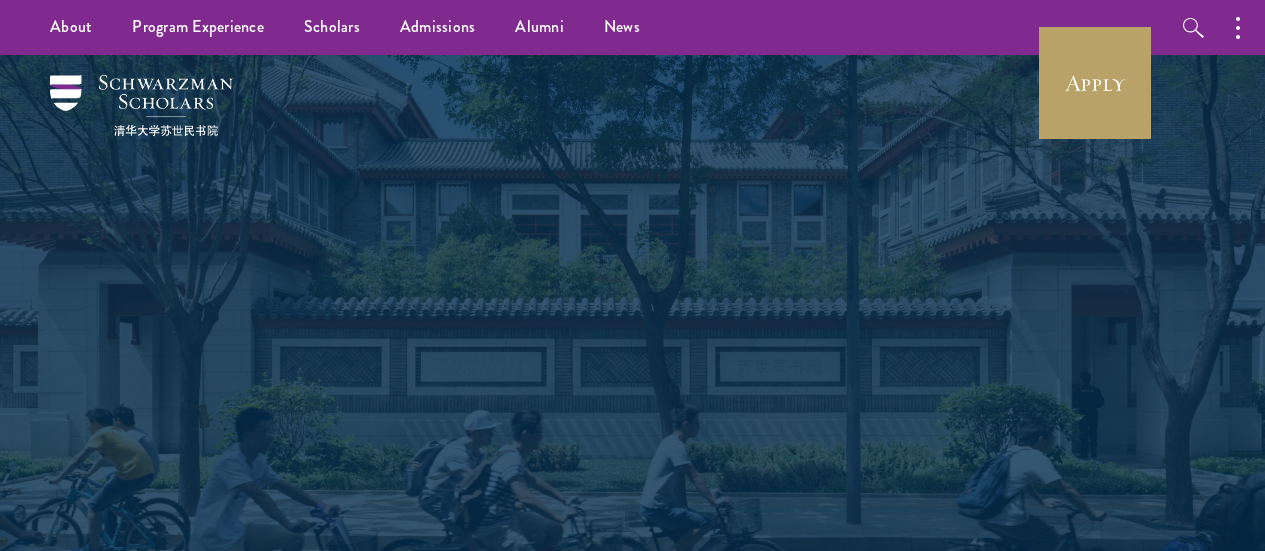 scroll, scrollTop: 0, scrollLeft: 0, axis: both 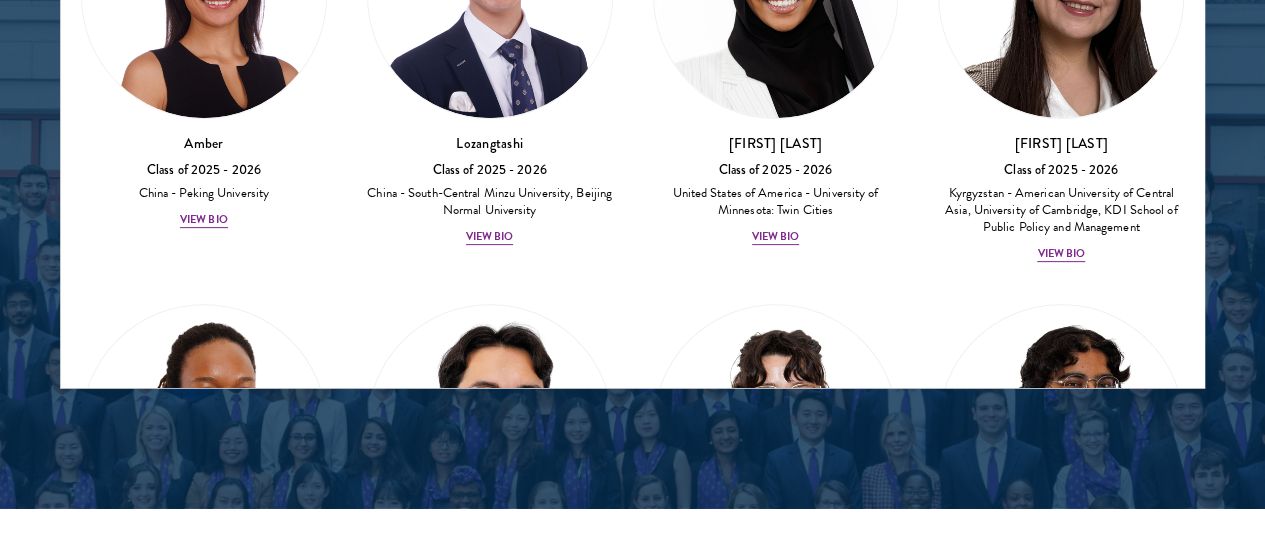 drag, startPoint x: 1239, startPoint y: 312, endPoint x: 756, endPoint y: 388, distance: 488.94275 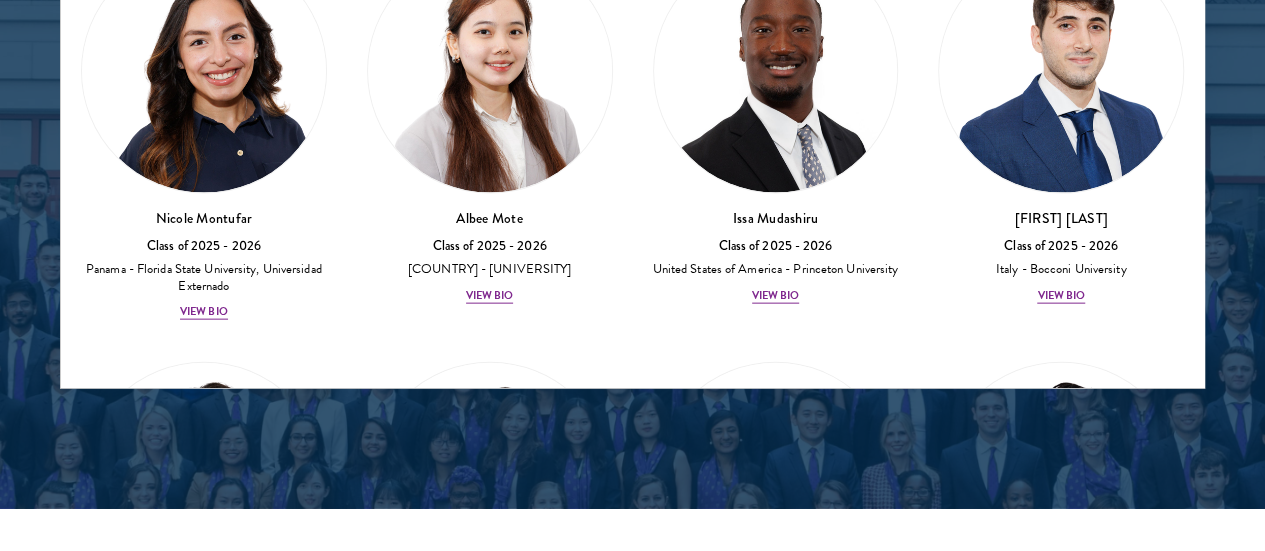 scroll, scrollTop: 9491, scrollLeft: 0, axis: vertical 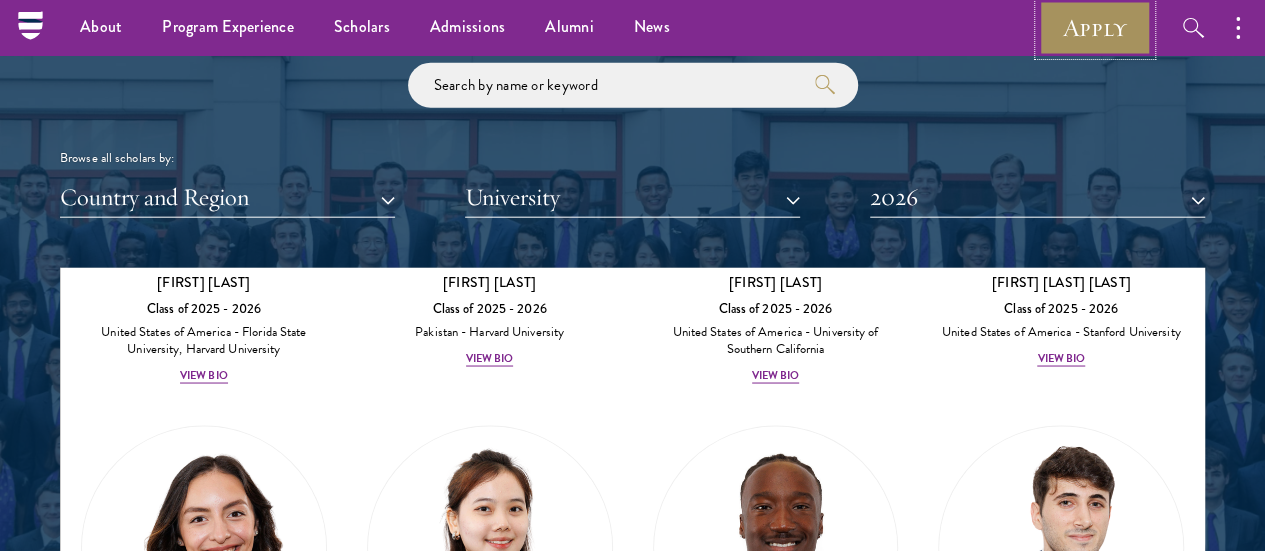 click on "Apply" at bounding box center [1095, 27] 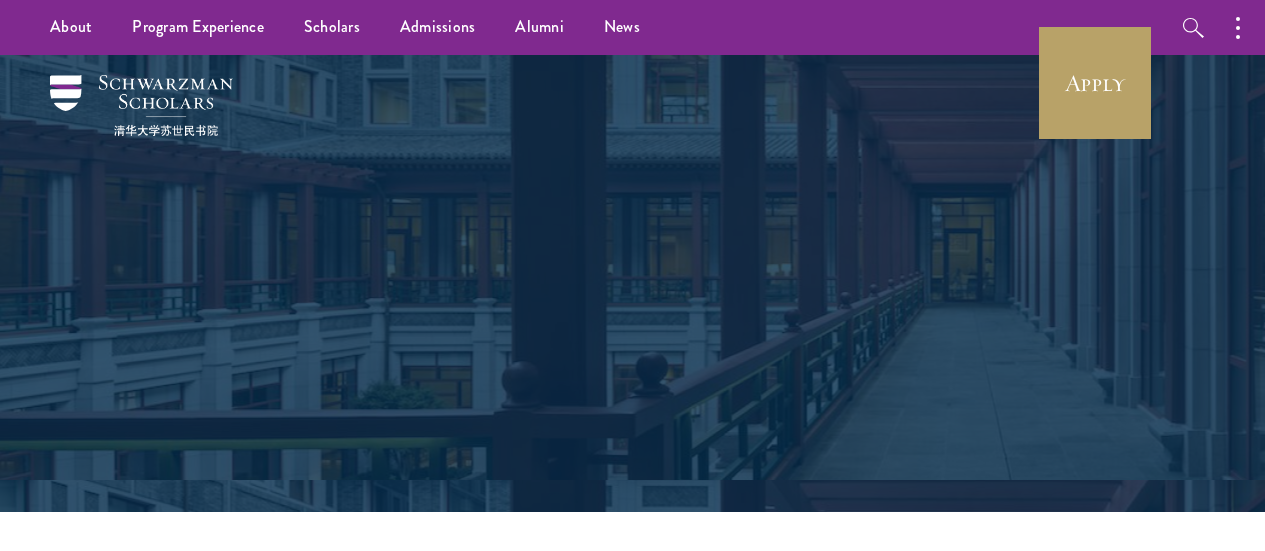 scroll, scrollTop: 0, scrollLeft: 0, axis: both 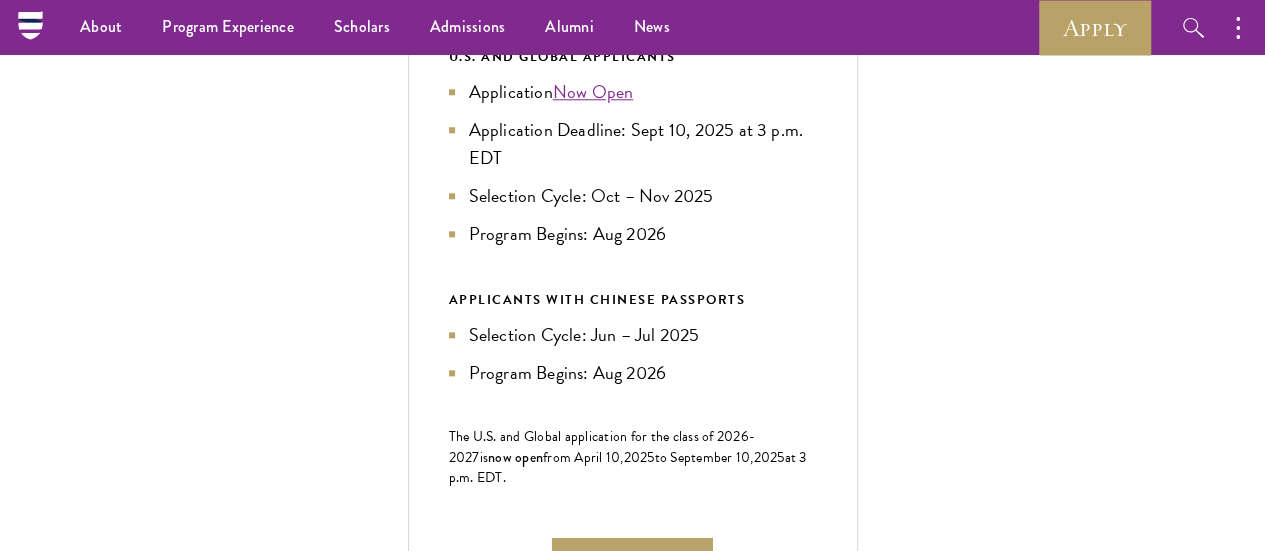 click on "Education" at bounding box center [643, 1034] 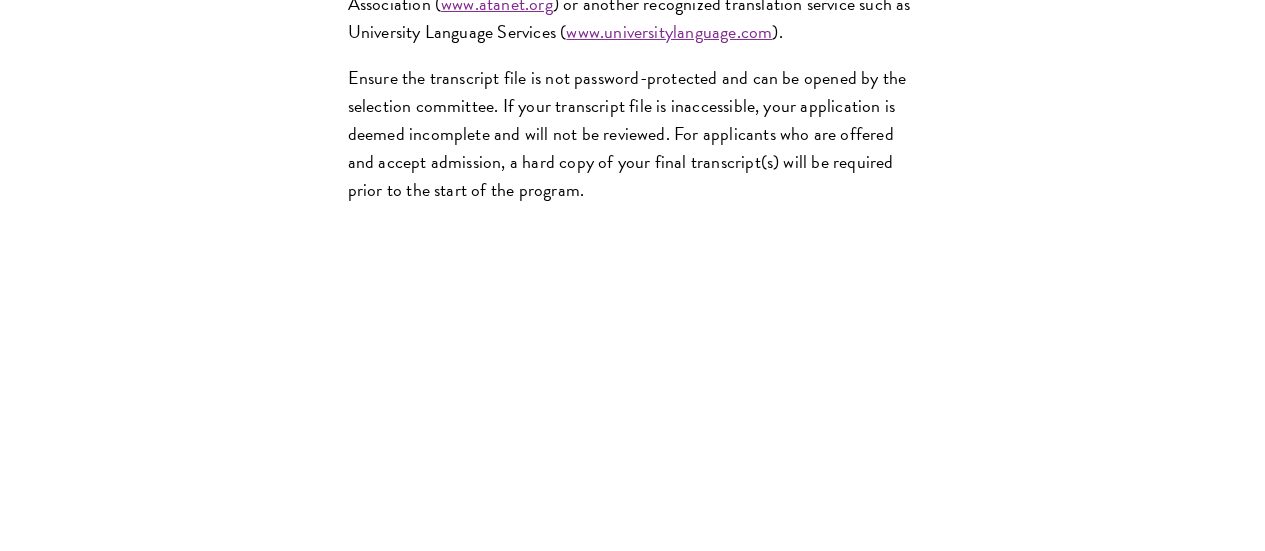 scroll, scrollTop: 3722, scrollLeft: 0, axis: vertical 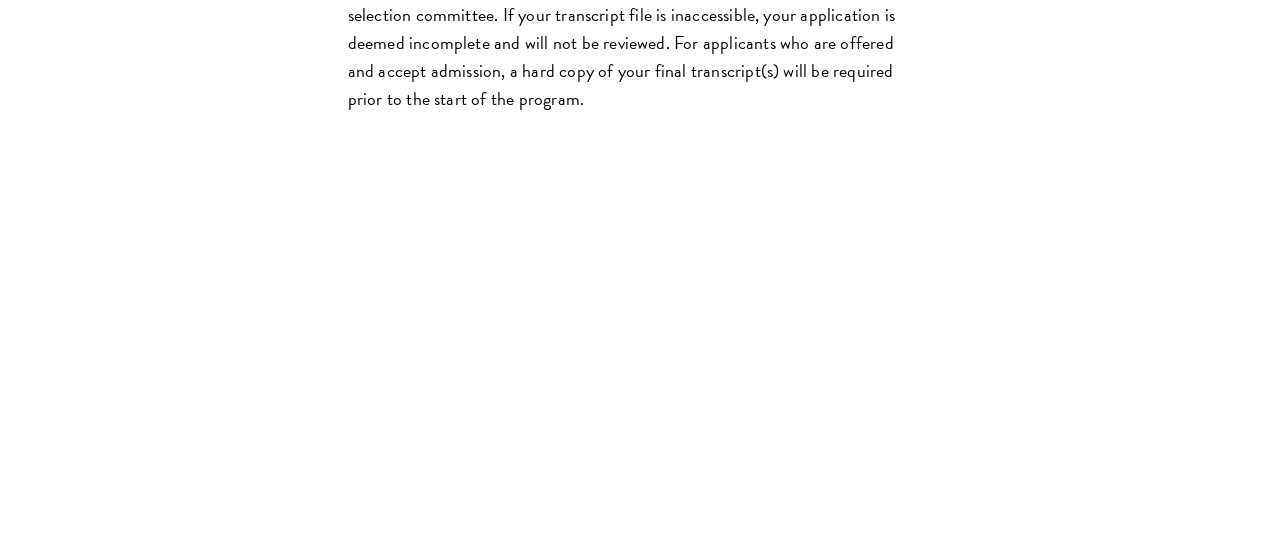 click on "Language Skills" at bounding box center (643, 964) 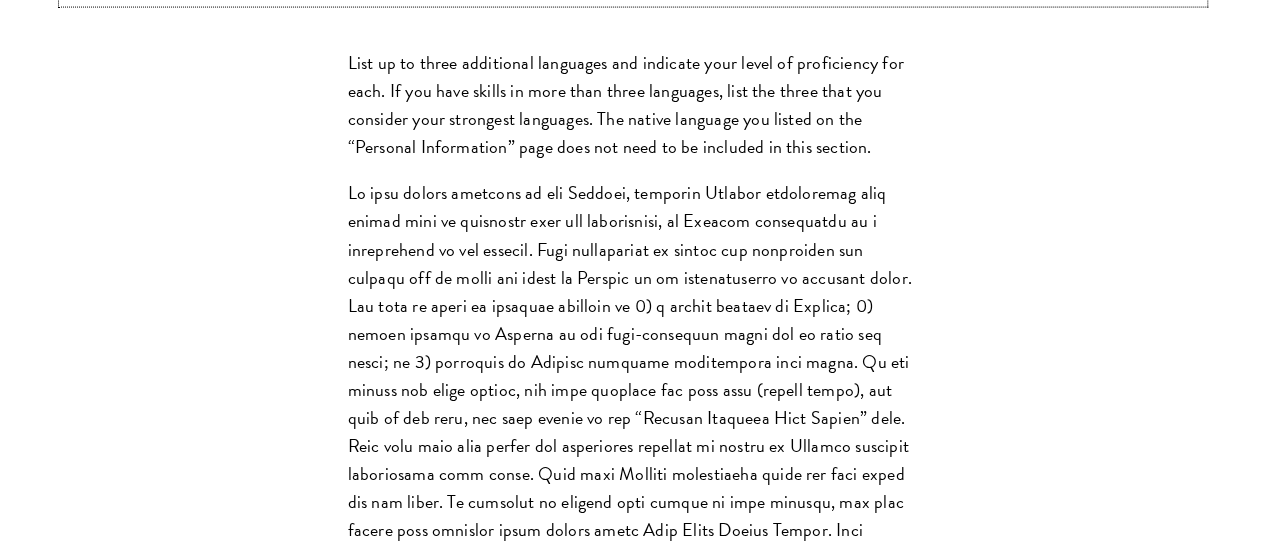 scroll, scrollTop: 2150, scrollLeft: 0, axis: vertical 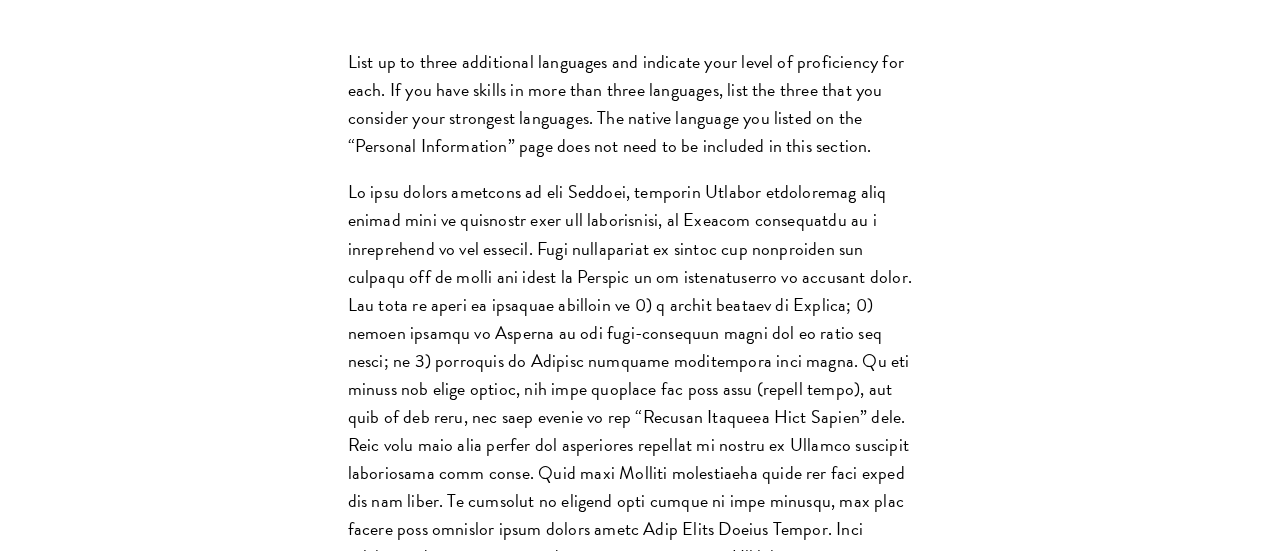 click on "Leadership Roles" at bounding box center (643, 1107) 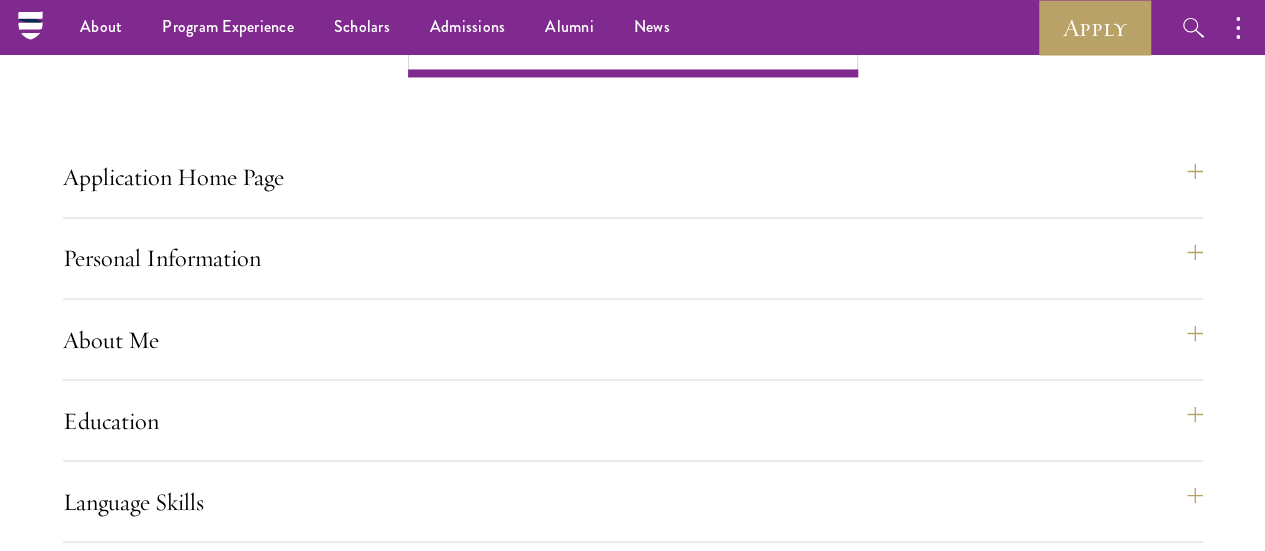 scroll, scrollTop: 1623, scrollLeft: 0, axis: vertical 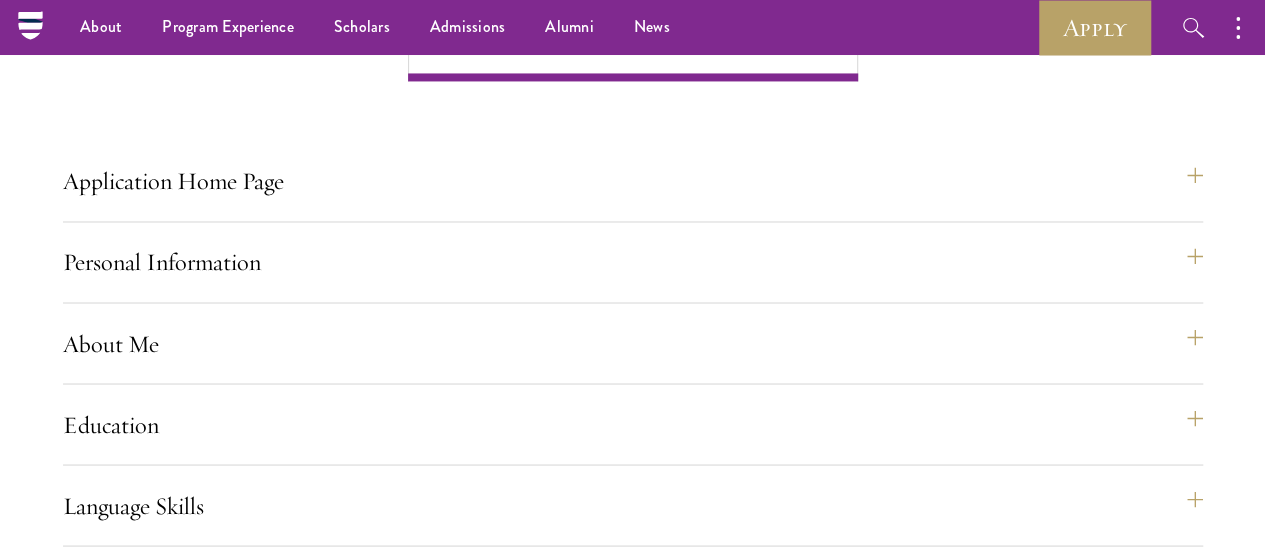 click on "Professional Experience" at bounding box center (643, 1119) 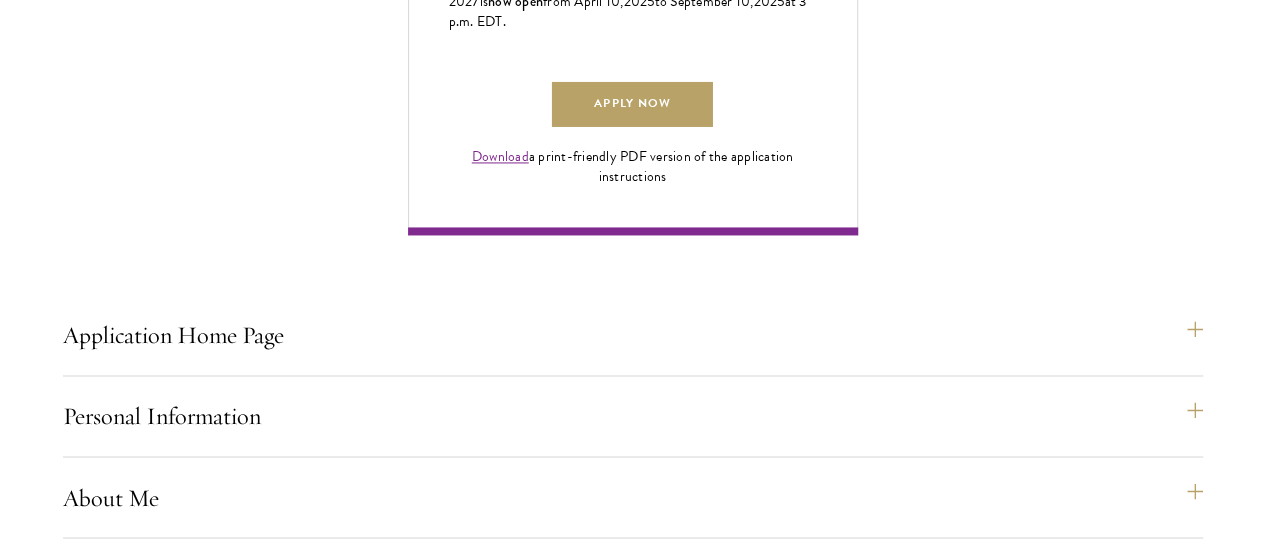 scroll, scrollTop: 1517, scrollLeft: 0, axis: vertical 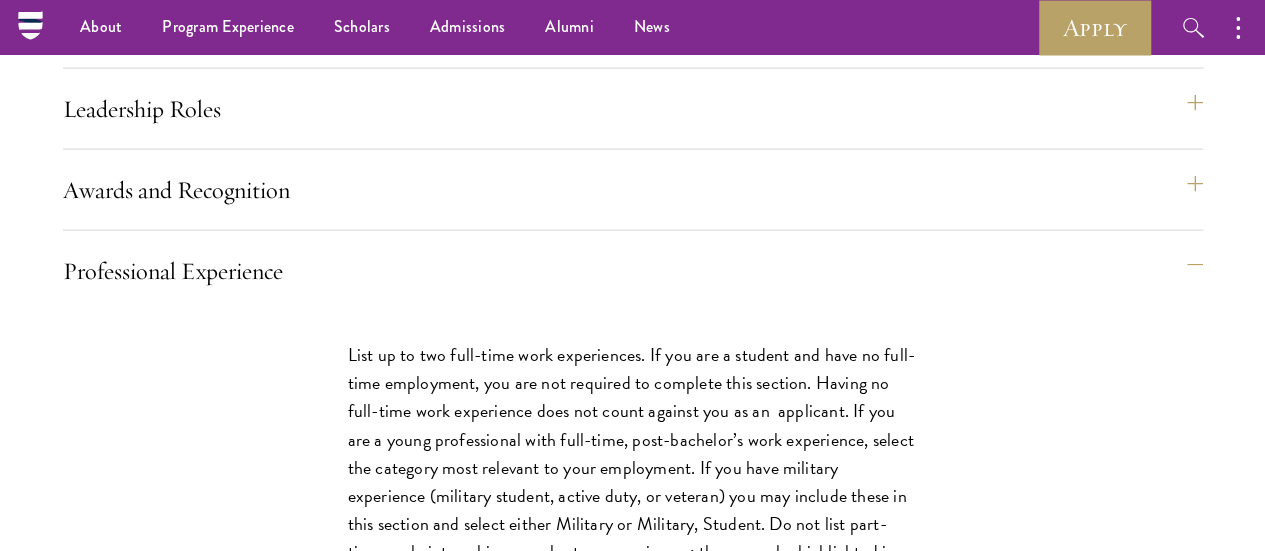 click on "Disciplinary Action" at bounding box center (643, 1146) 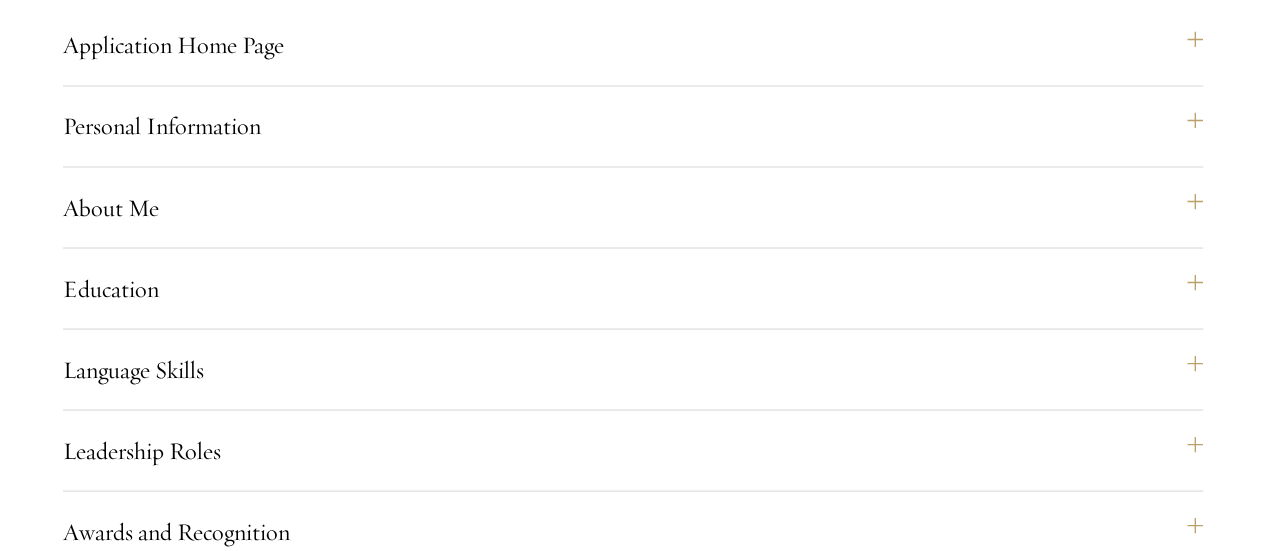 scroll, scrollTop: 1761, scrollLeft: 0, axis: vertical 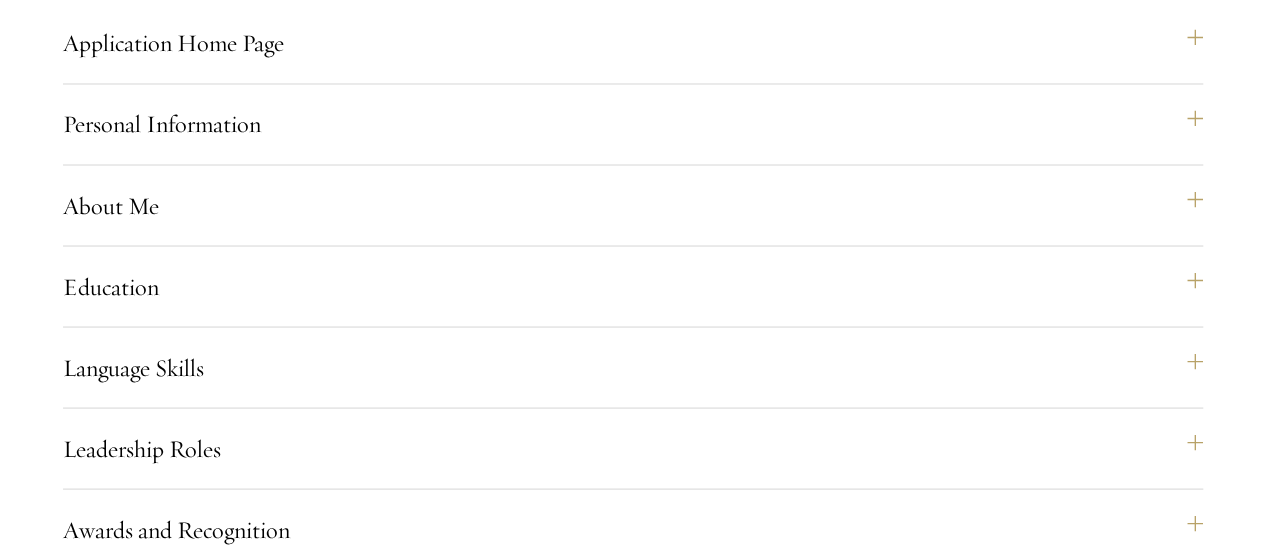 click on "Additional Information" at bounding box center [643, 1102] 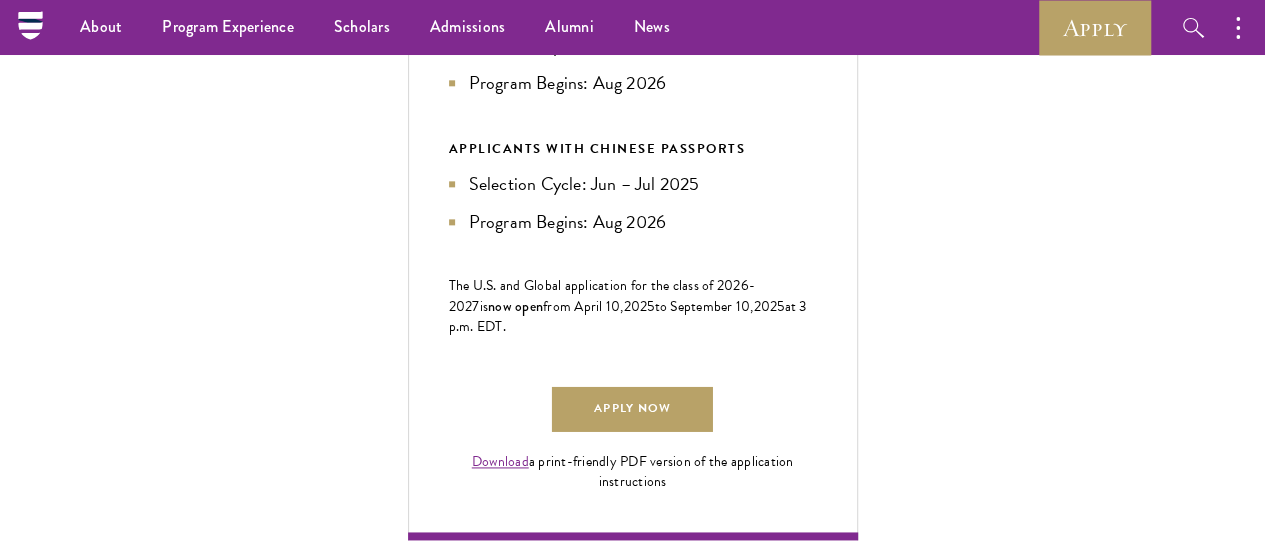 scroll, scrollTop: 1162, scrollLeft: 0, axis: vertical 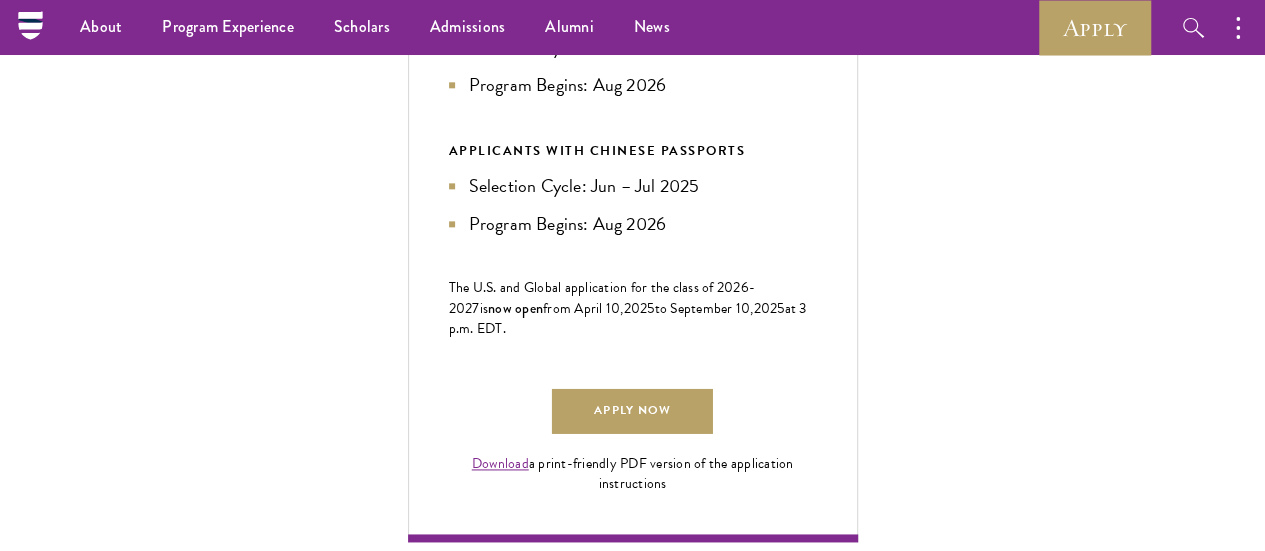 click on "Essays" at bounding box center [643, 1290] 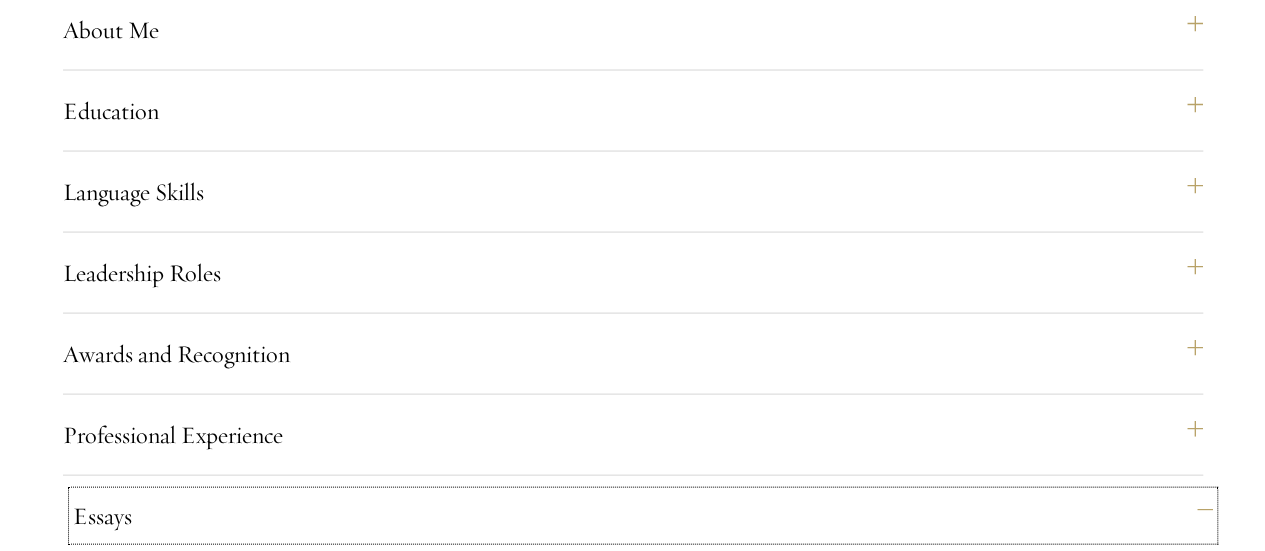 scroll, scrollTop: 1964, scrollLeft: 0, axis: vertical 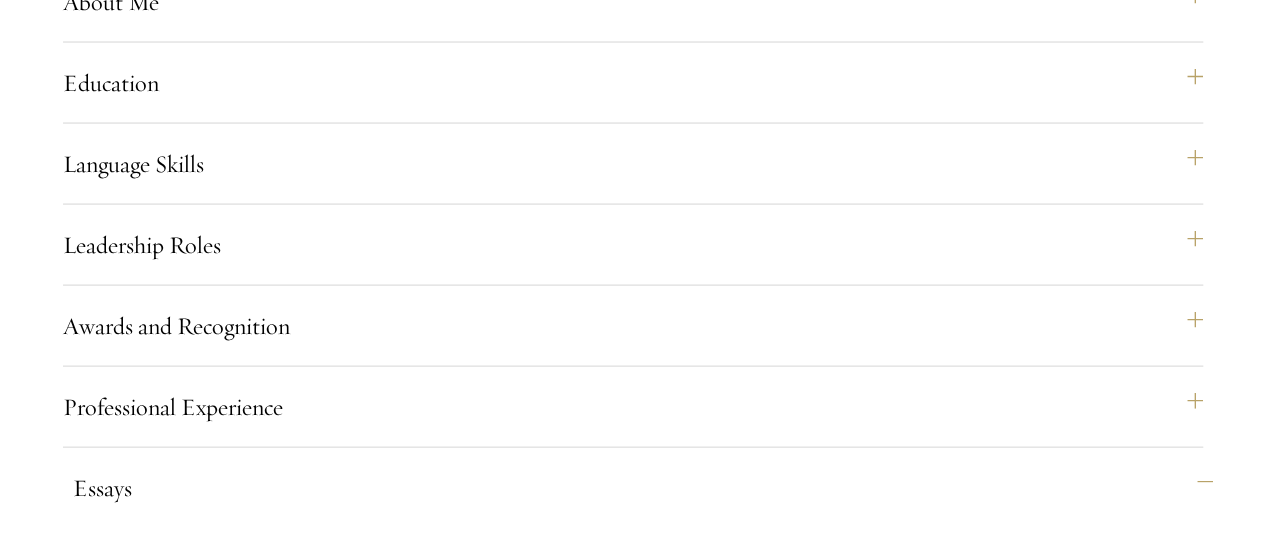 click on "Recommendations" at bounding box center (633, 1307) 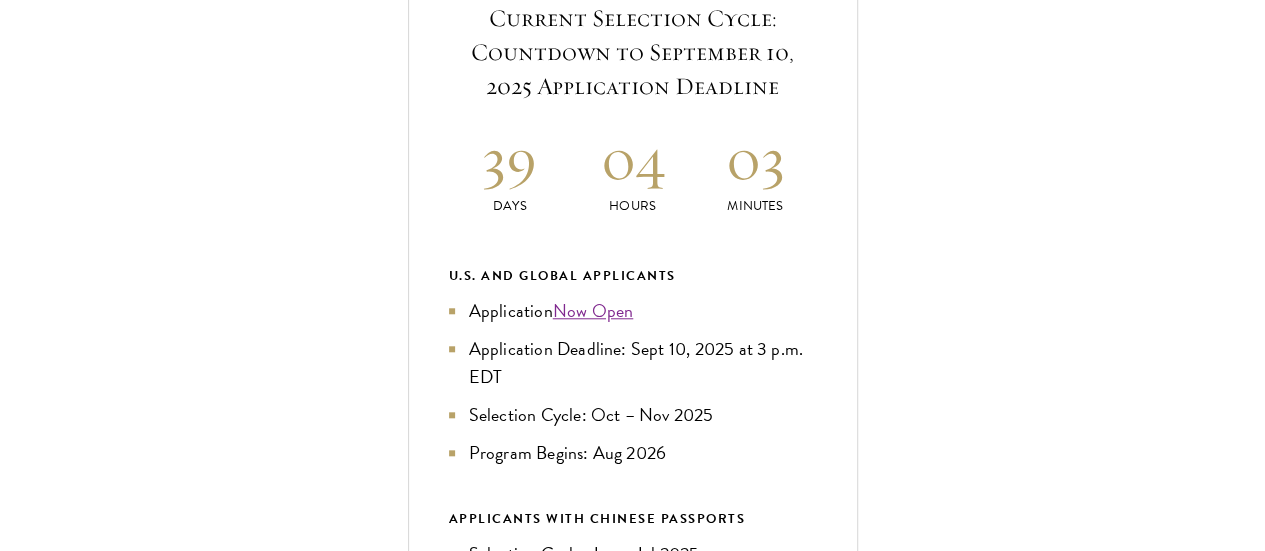 scroll, scrollTop: 795, scrollLeft: 0, axis: vertical 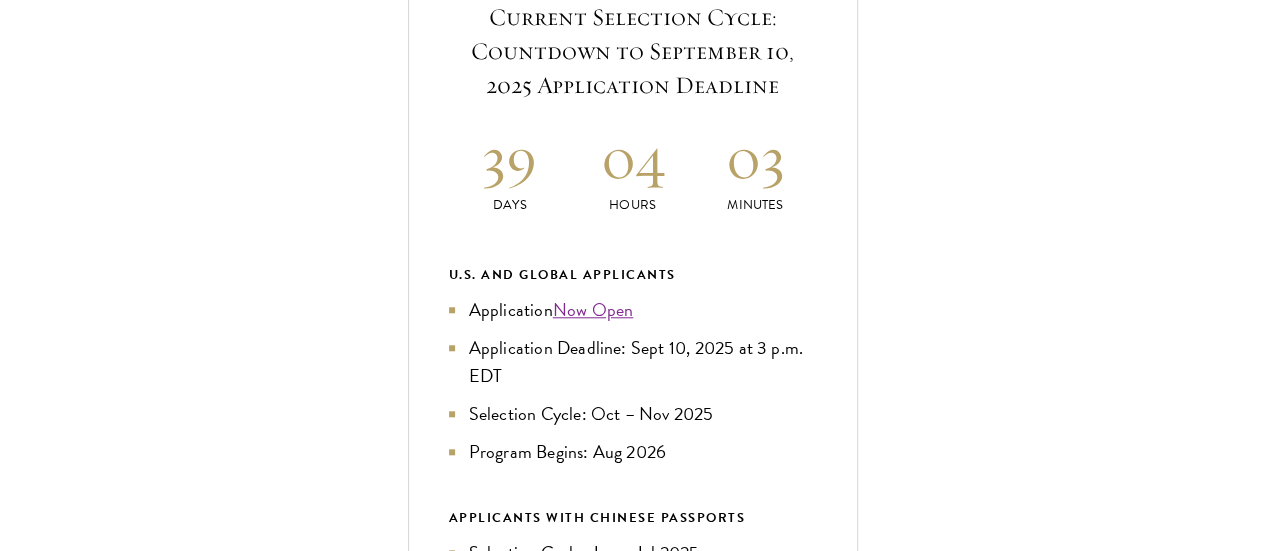 click on "Application Home Page" at bounding box center [643, 1009] 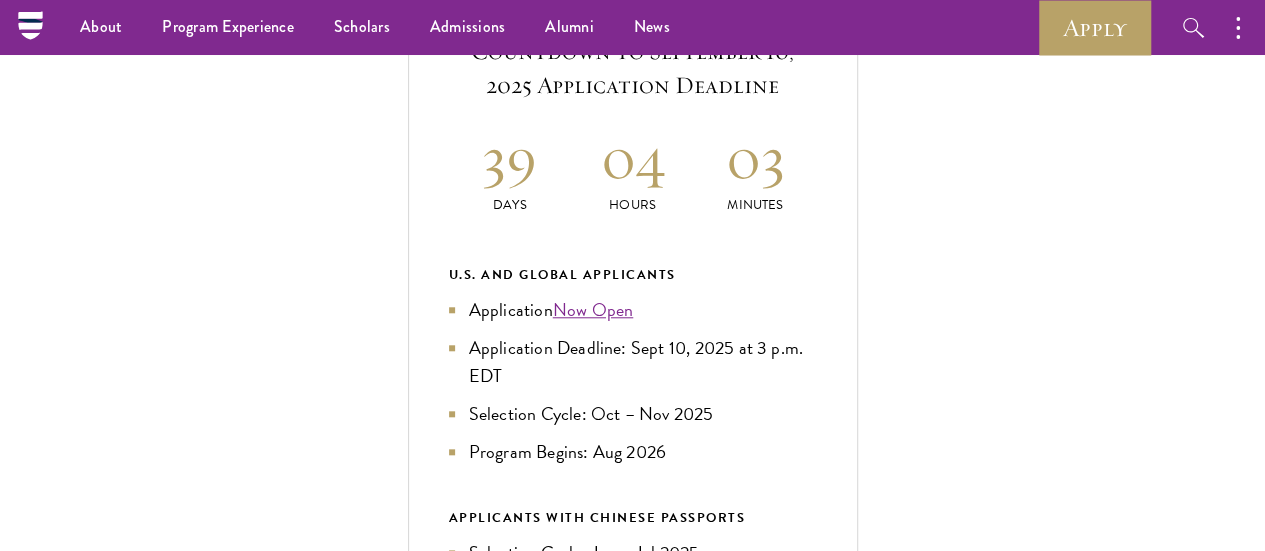 scroll, scrollTop: 0, scrollLeft: 0, axis: both 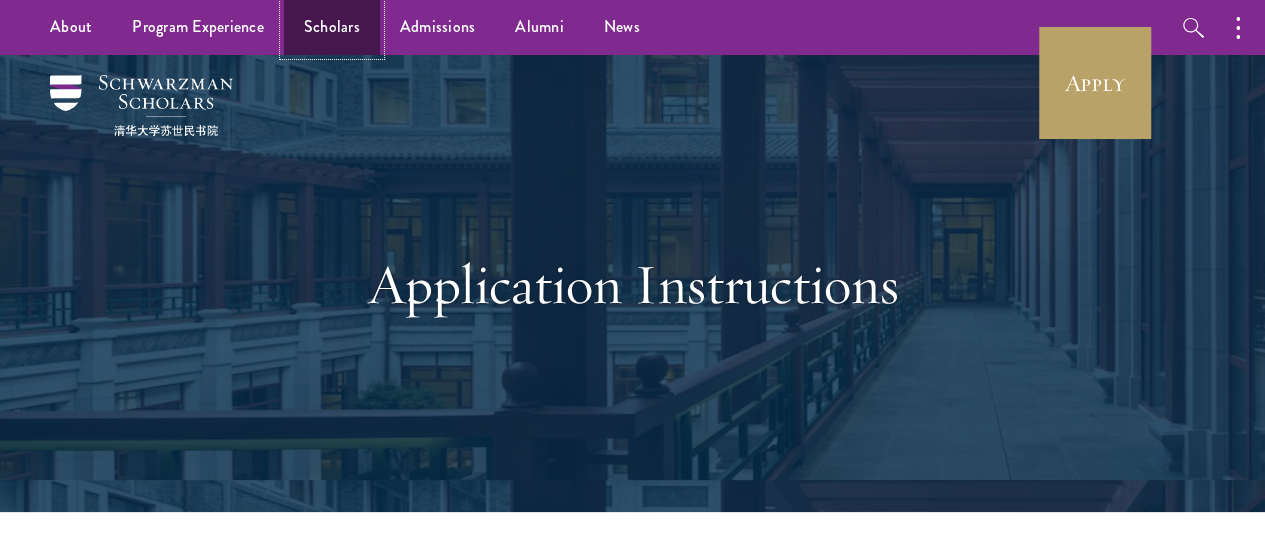 click on "Scholars" at bounding box center [332, 27] 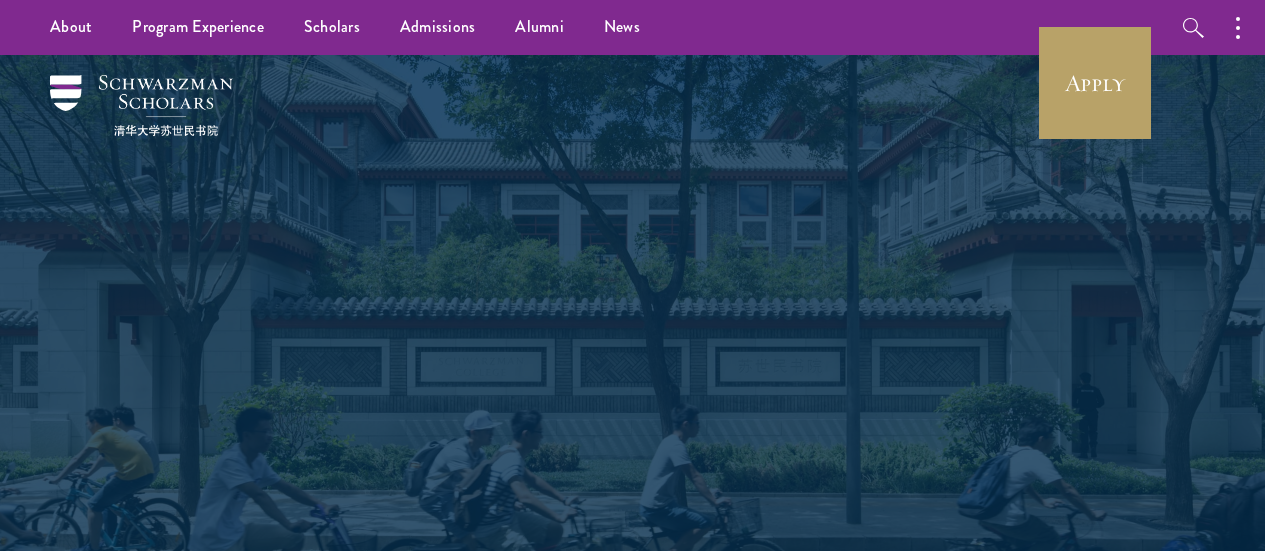 scroll, scrollTop: 0, scrollLeft: 0, axis: both 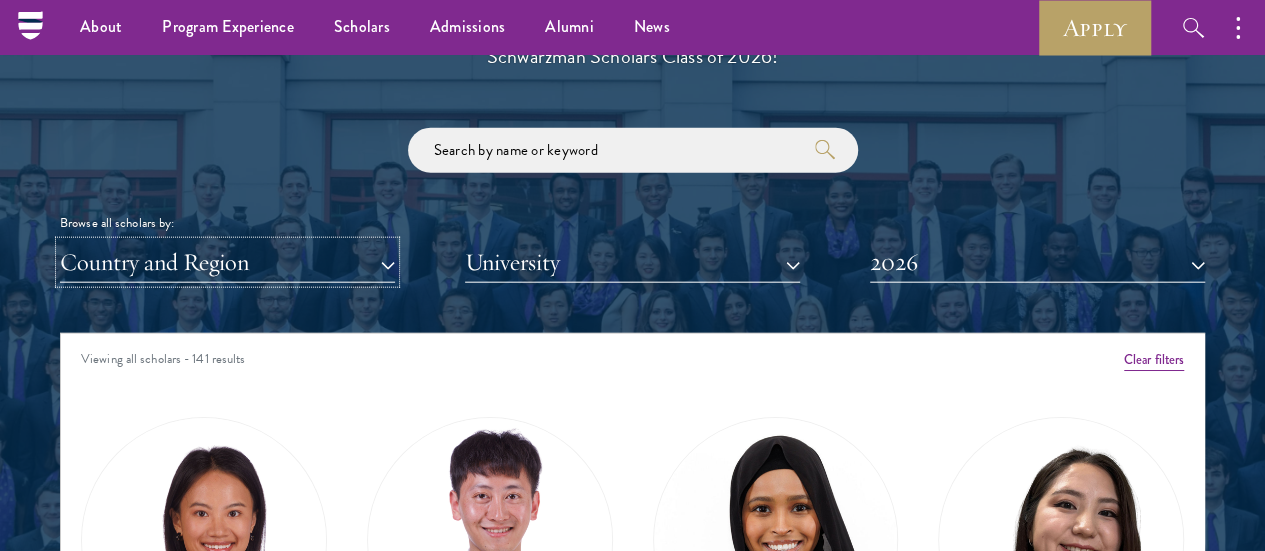 click on "Country and Region" at bounding box center (227, 262) 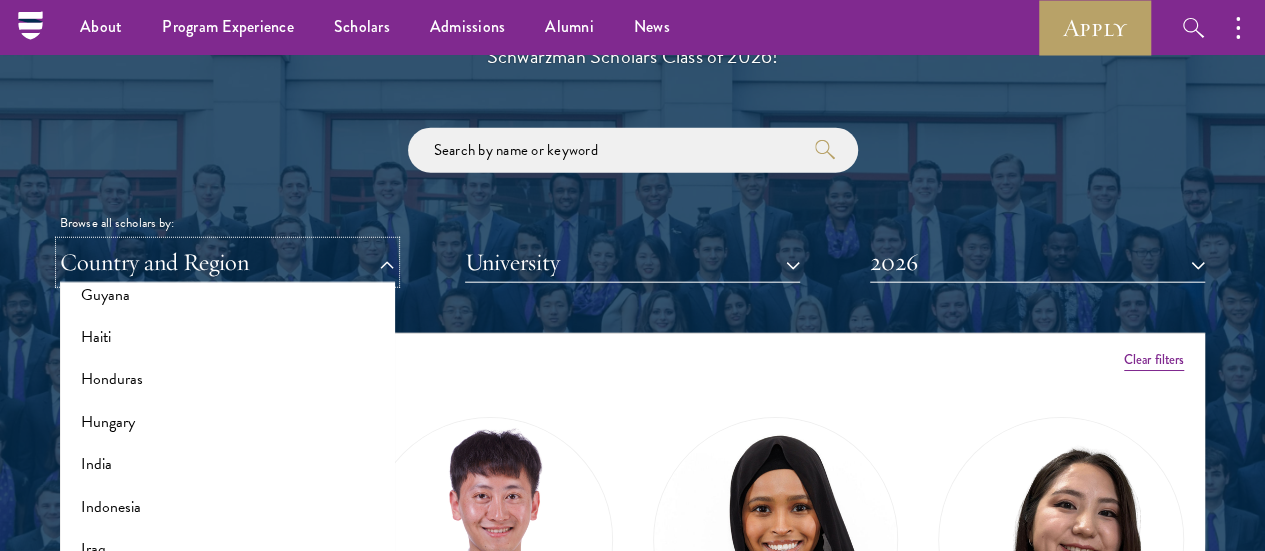 scroll, scrollTop: 1424, scrollLeft: 0, axis: vertical 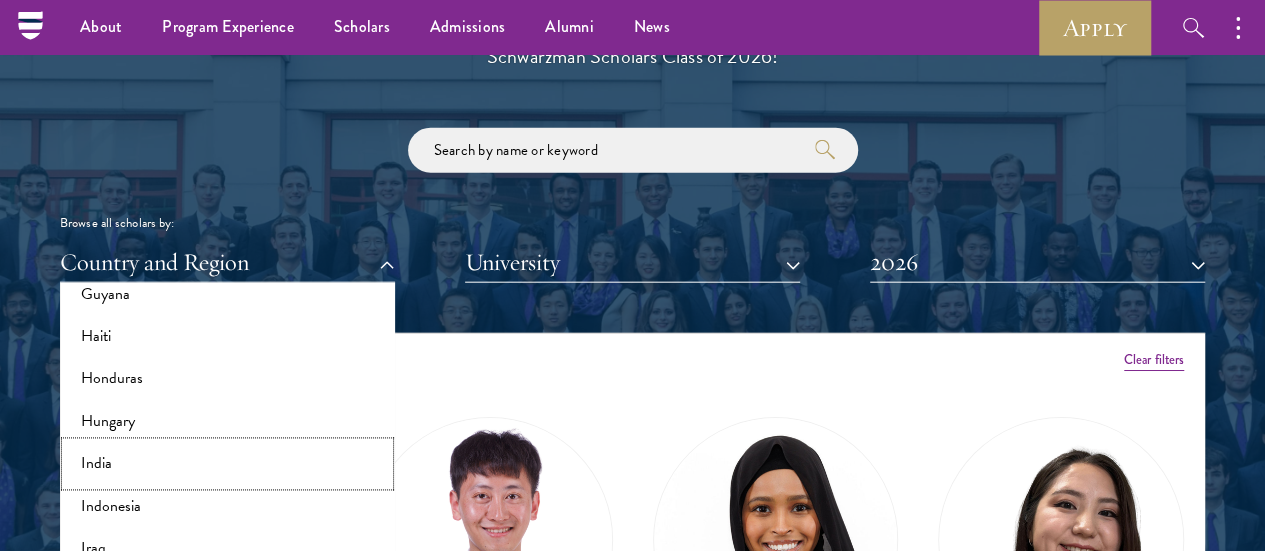 click on "India" at bounding box center [227, 464] 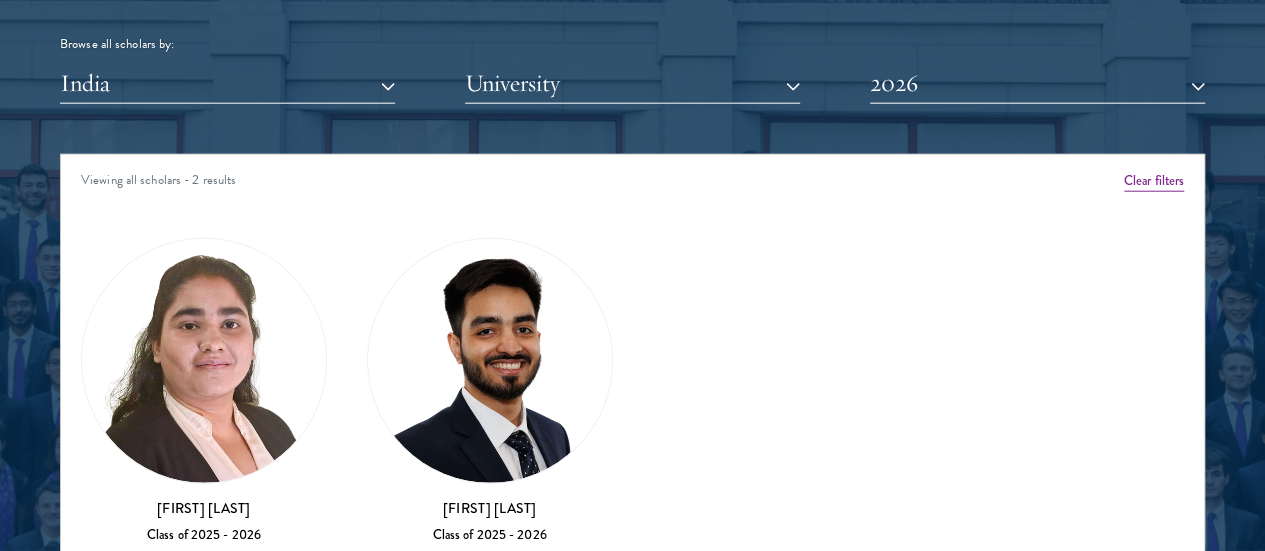 scroll, scrollTop: 2455, scrollLeft: 0, axis: vertical 